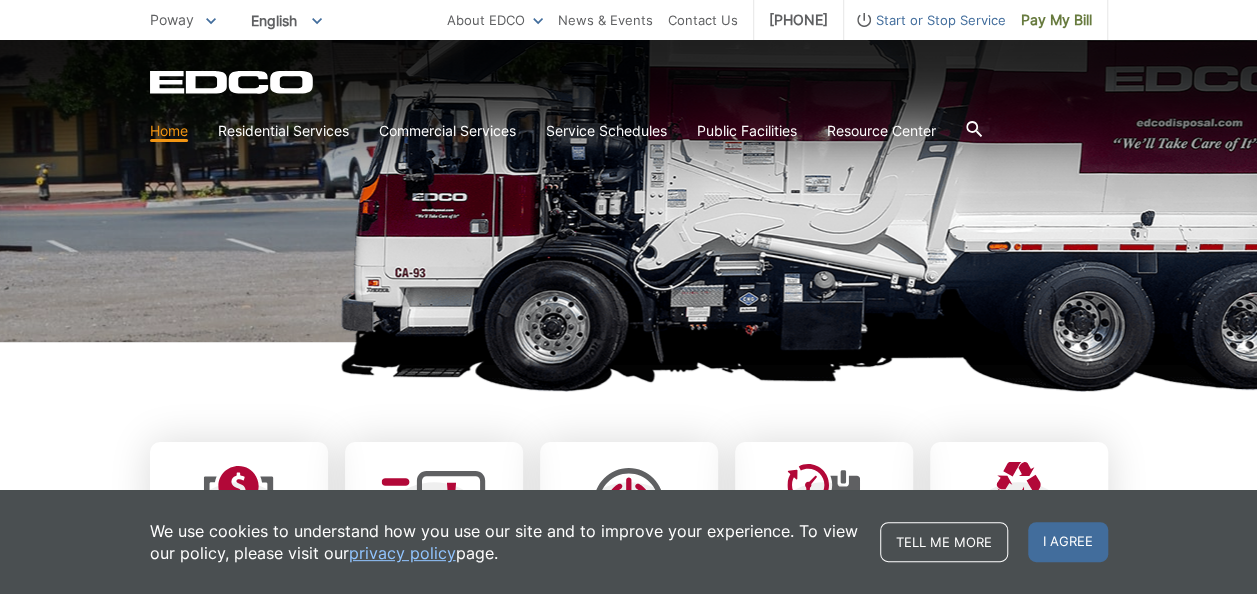 scroll, scrollTop: 300, scrollLeft: 0, axis: vertical 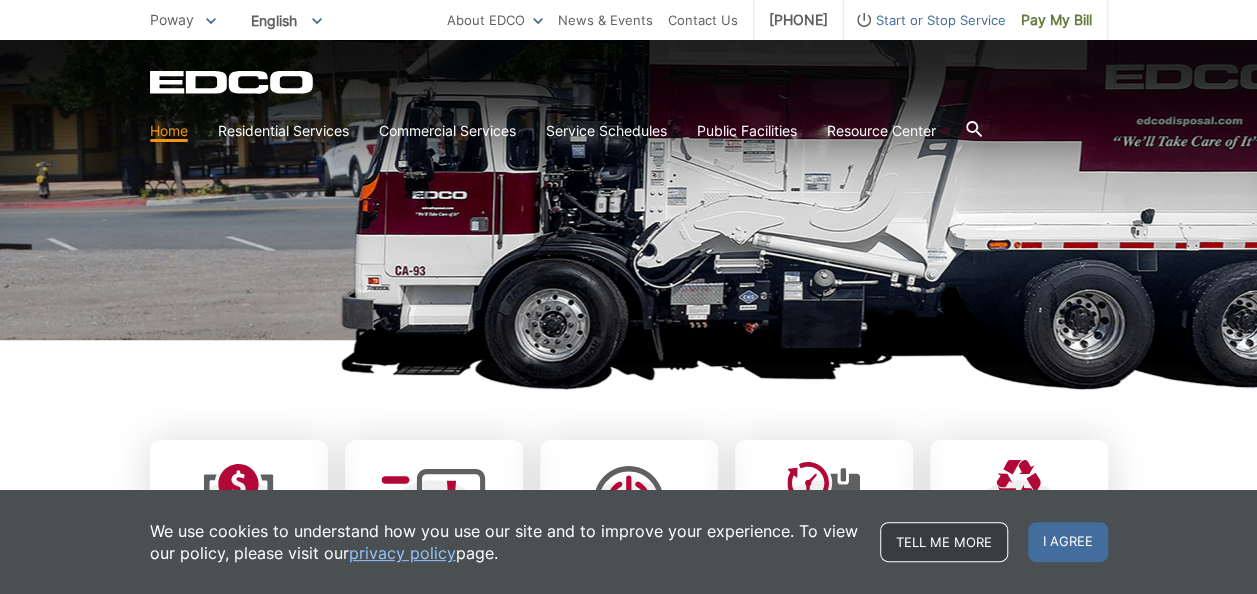 click on "Tell me more" at bounding box center [944, 542] 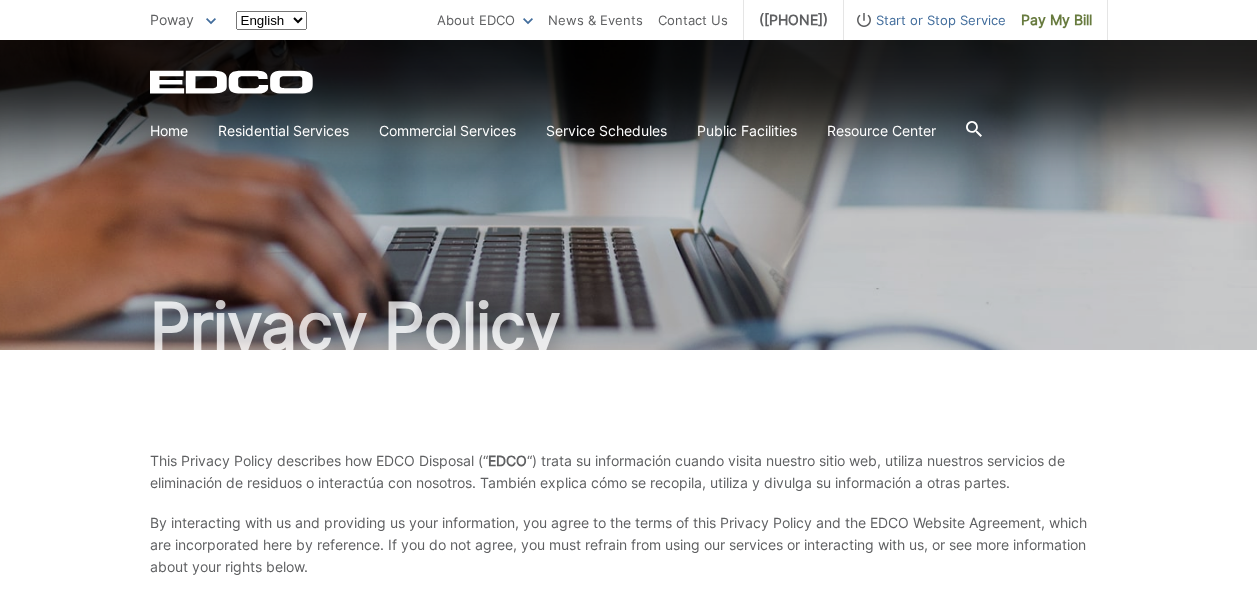 scroll, scrollTop: 0, scrollLeft: 0, axis: both 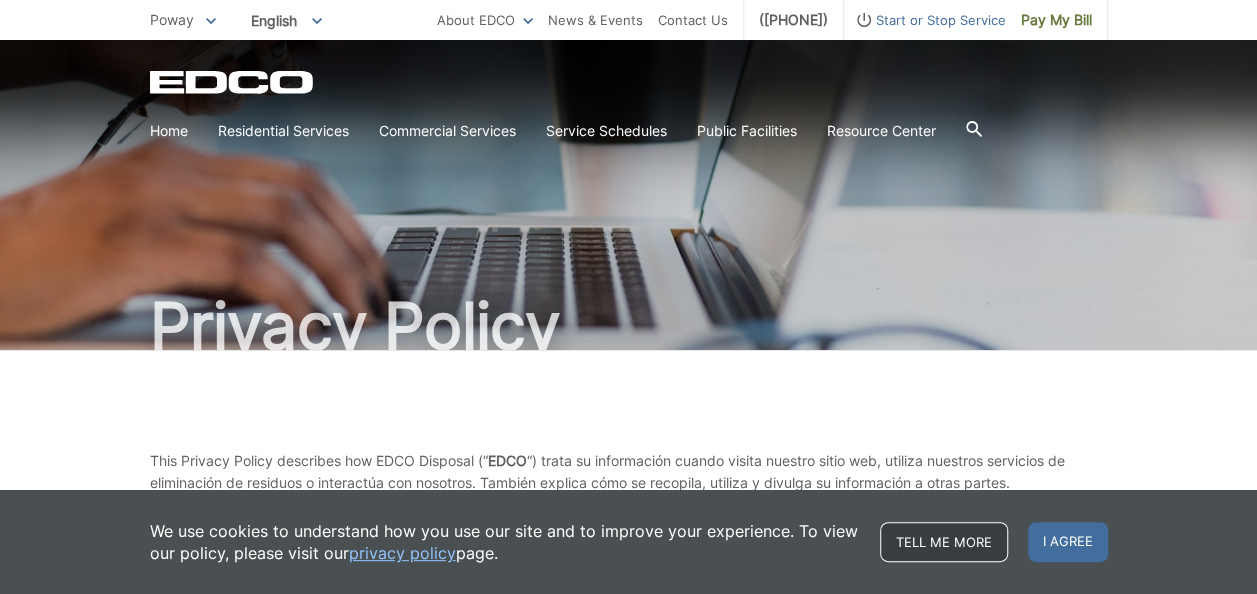 click on "Tell me more" at bounding box center [944, 542] 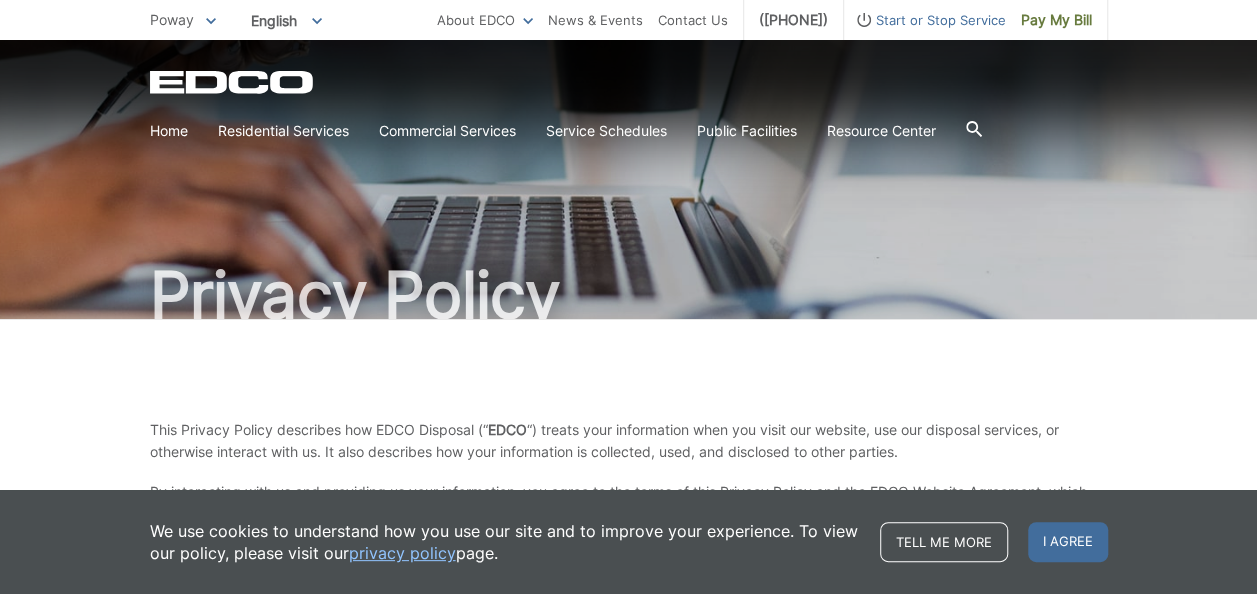 scroll, scrollTop: 0, scrollLeft: 0, axis: both 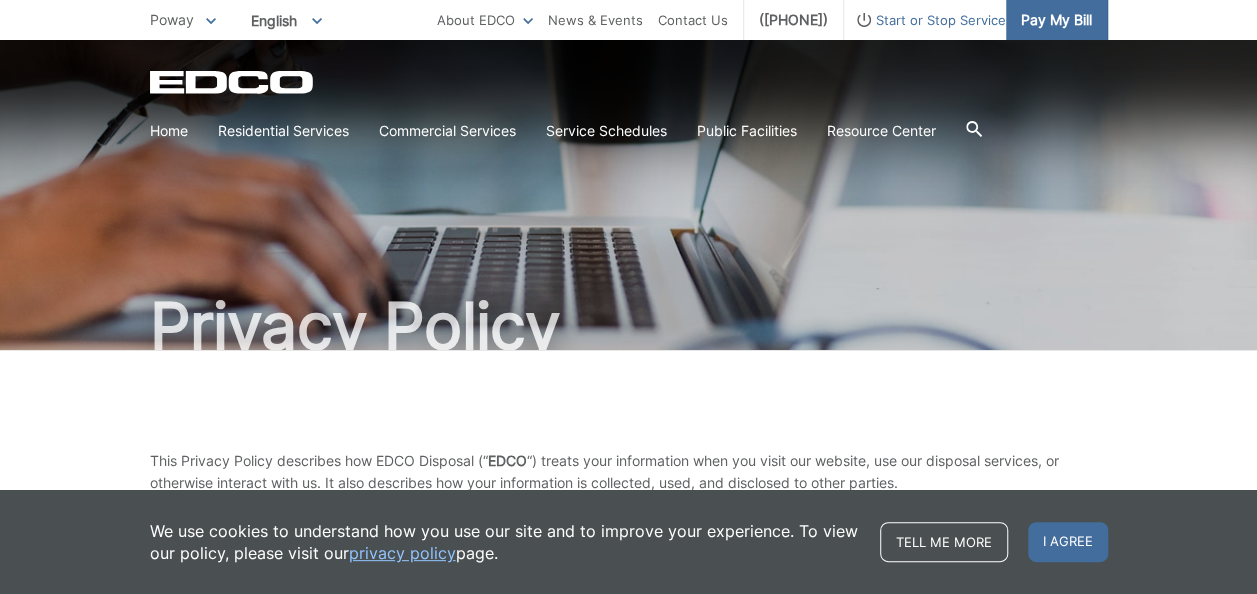click on "Pay My Bill" at bounding box center (1056, 20) 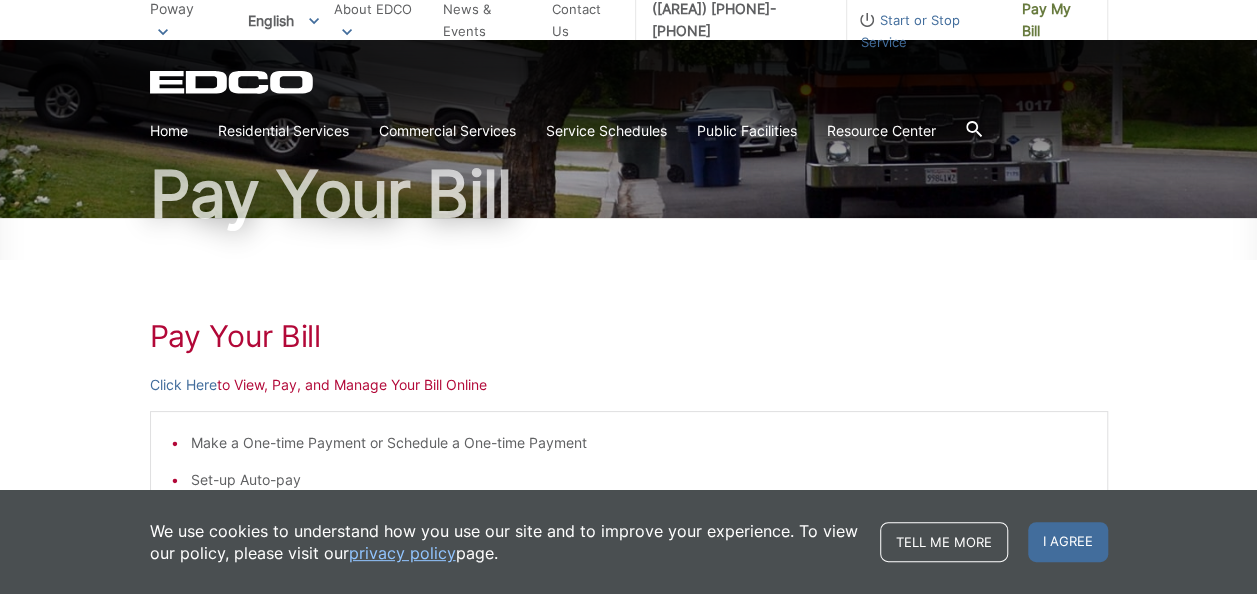scroll, scrollTop: 162, scrollLeft: 0, axis: vertical 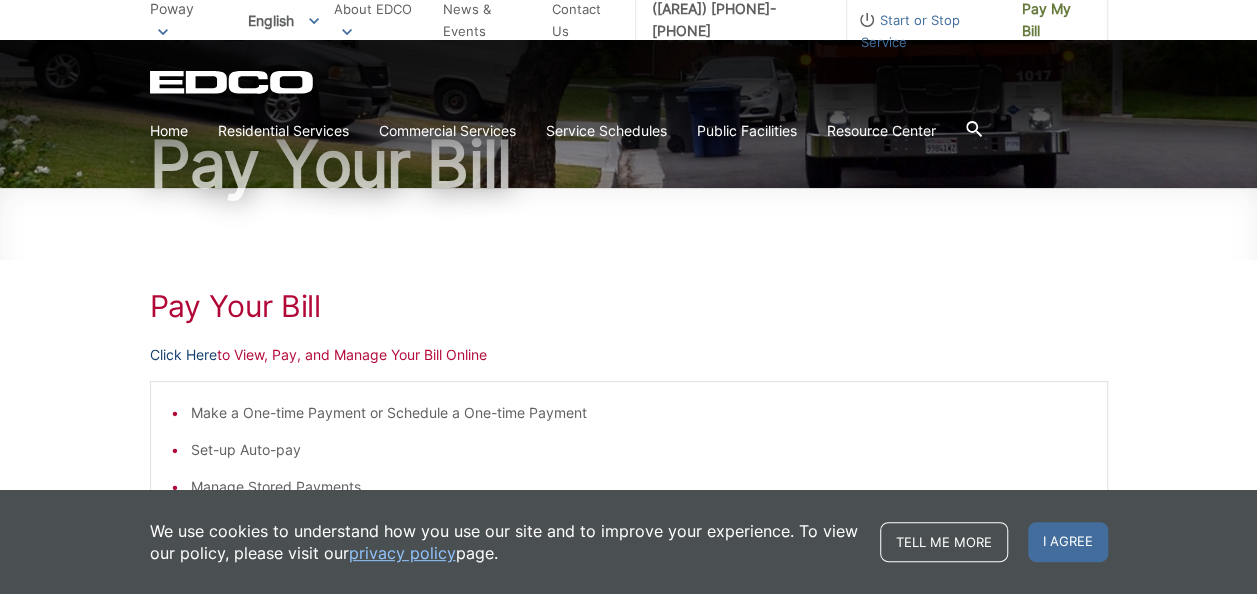 click on "Click Here" at bounding box center [183, 355] 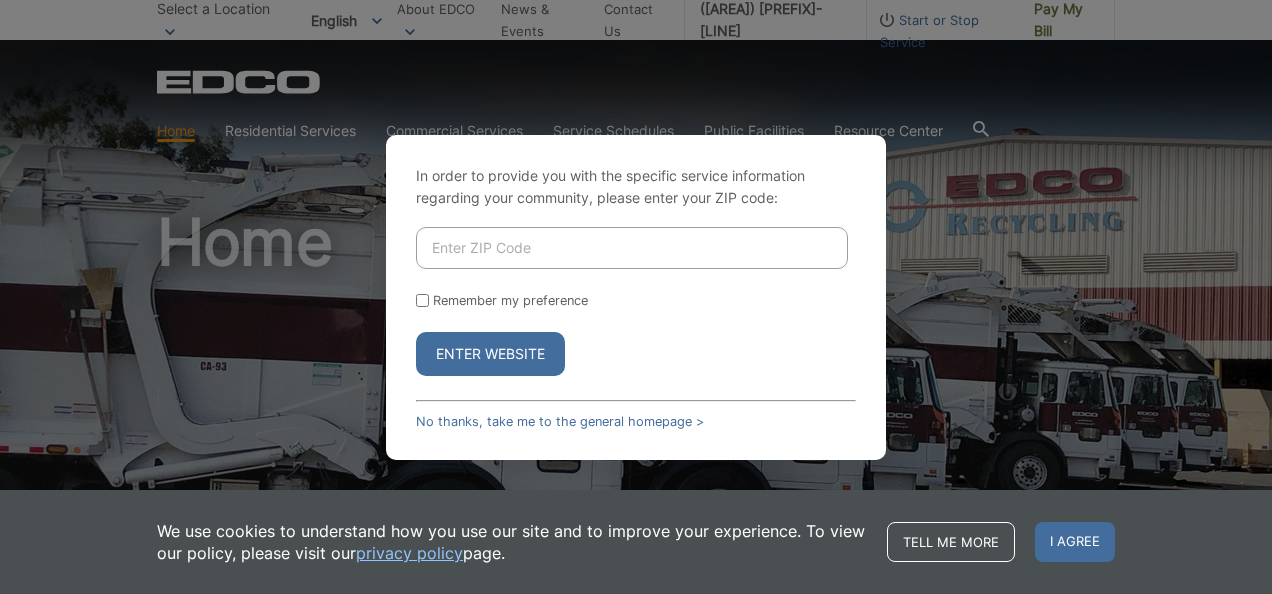 scroll, scrollTop: 0, scrollLeft: 0, axis: both 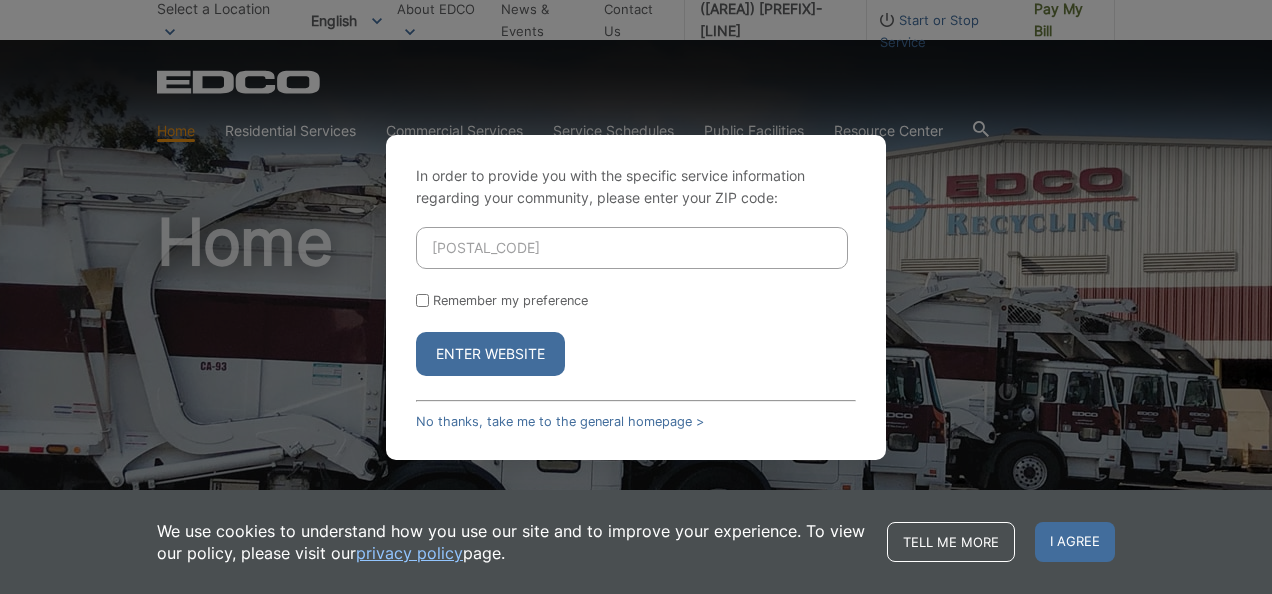 click on "Enter Website" at bounding box center [490, 354] 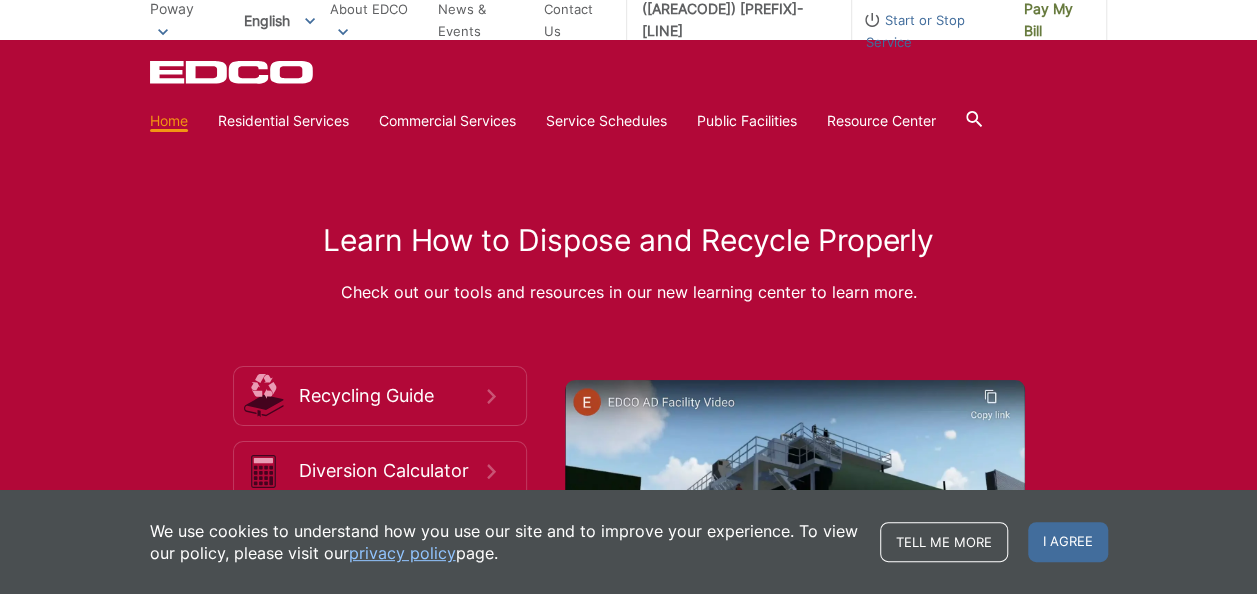 scroll, scrollTop: 2700, scrollLeft: 0, axis: vertical 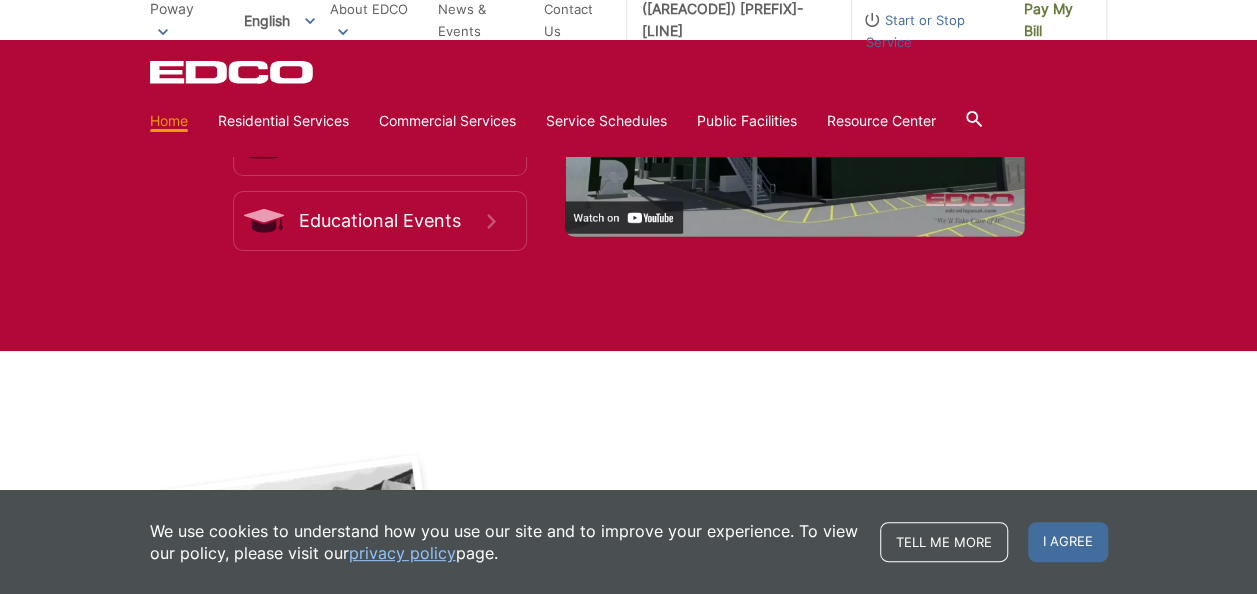 click on "Learn How to Dispose and Recycle Properly
Check out our tools and resources in our new learning center to learn more.
Recycling Guide
Diversion Calculator" at bounding box center [628, 36] 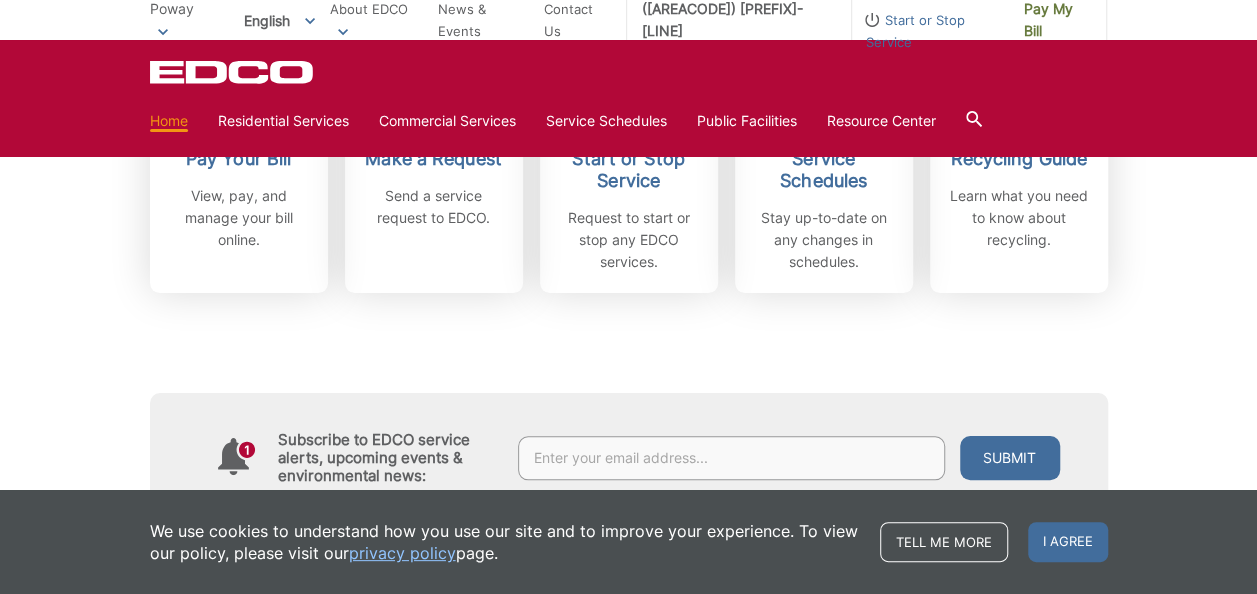 scroll, scrollTop: 546, scrollLeft: 0, axis: vertical 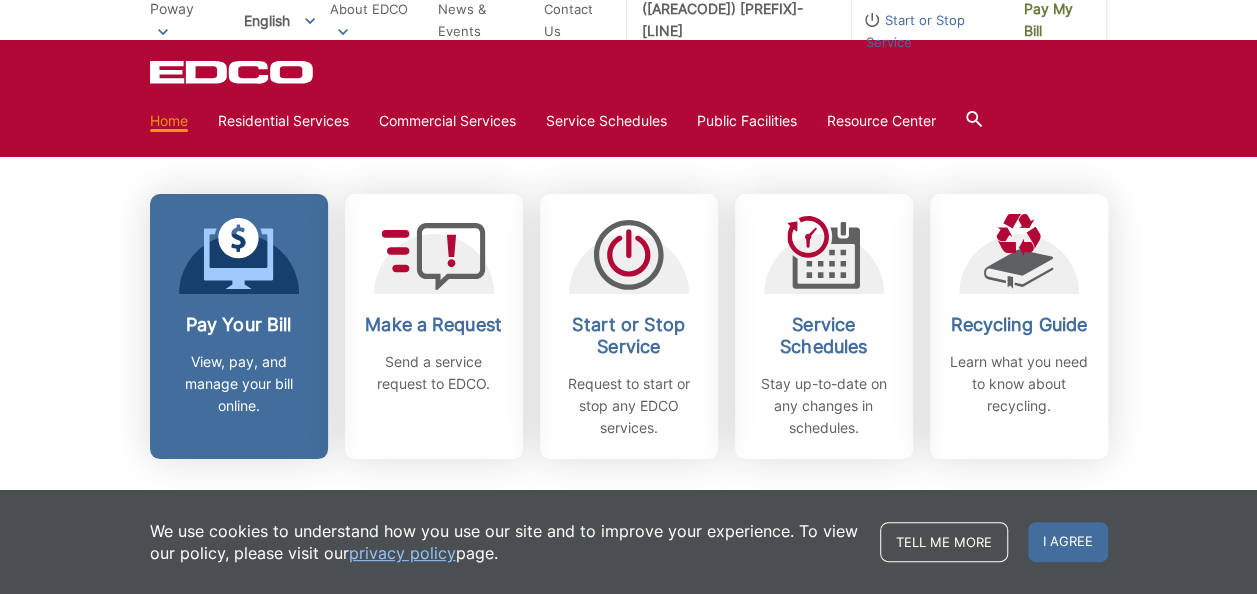 click on "Pay Your Bill
View, pay, and manage your bill online." at bounding box center [239, 365] 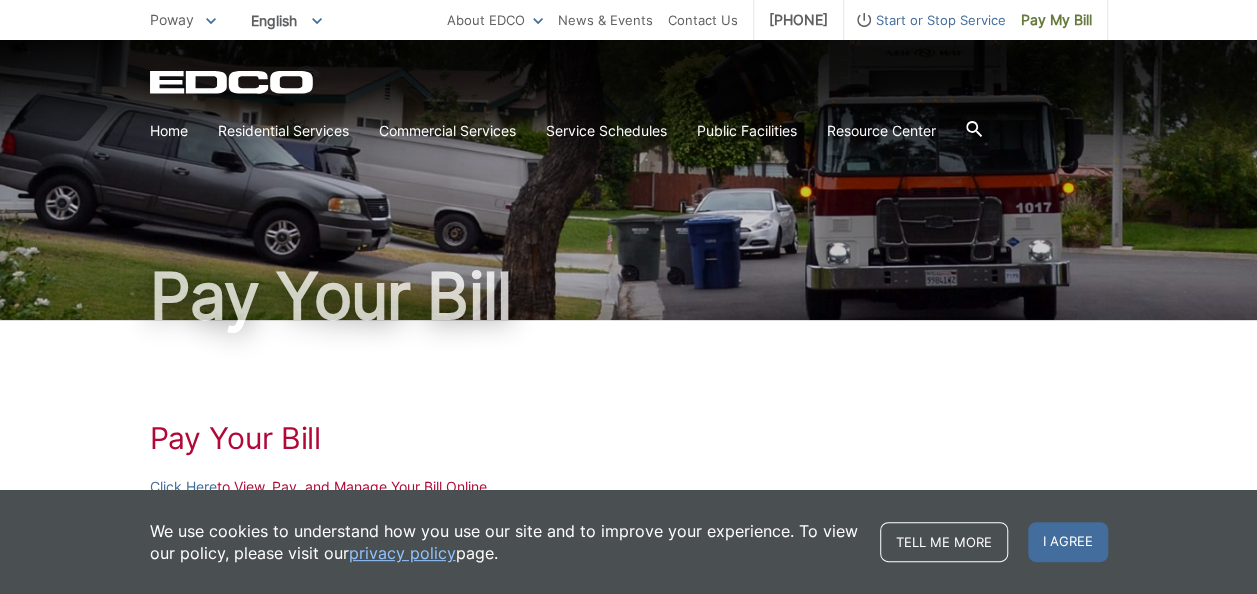 scroll, scrollTop: 0, scrollLeft: 0, axis: both 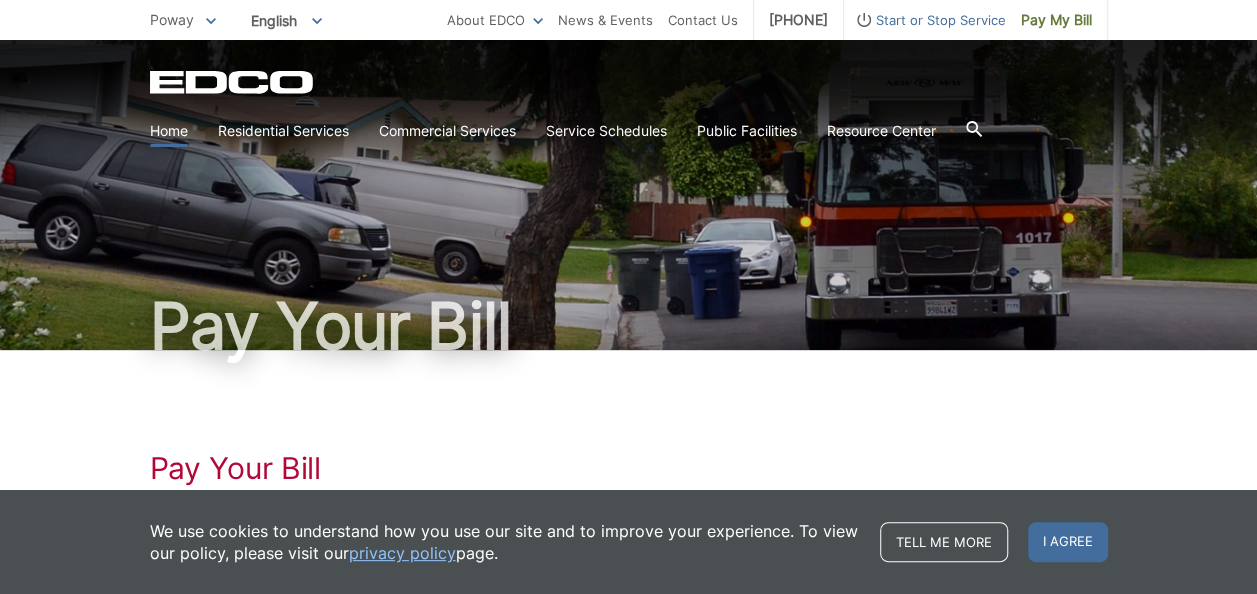 click on "Home" at bounding box center [169, 131] 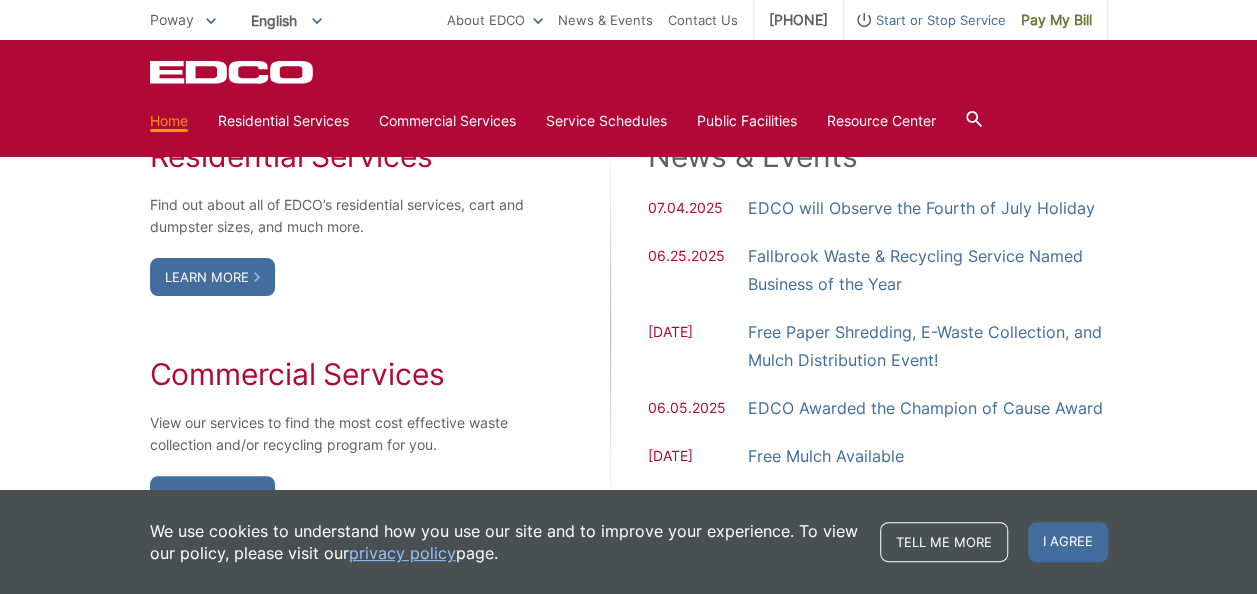 scroll, scrollTop: 1100, scrollLeft: 0, axis: vertical 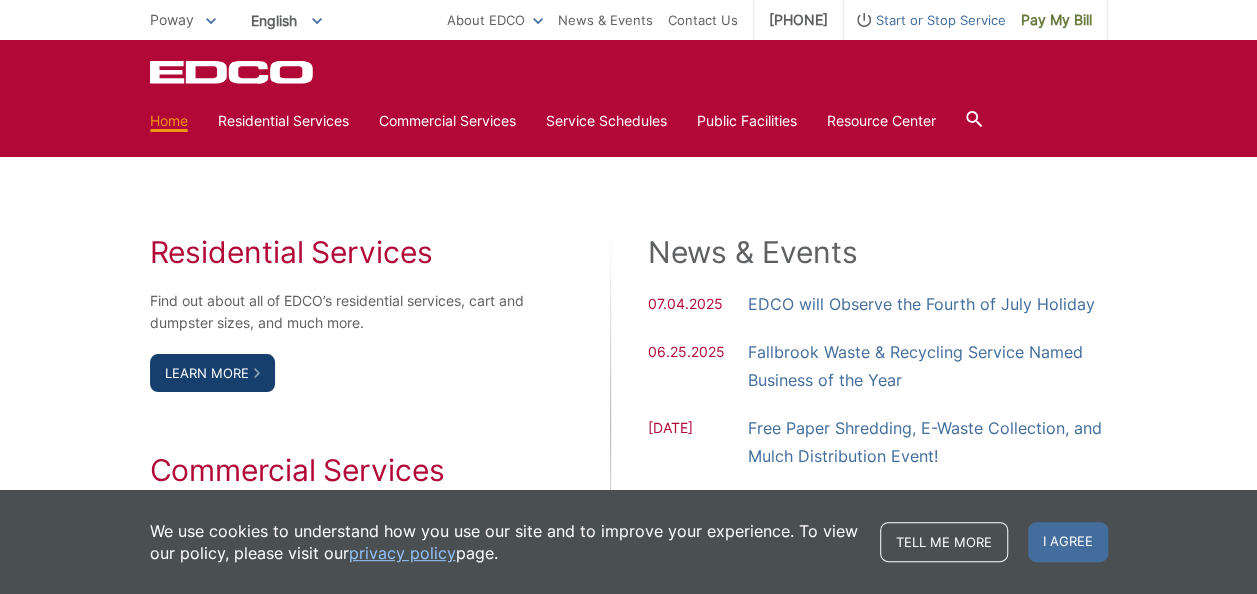 click on "Learn More" at bounding box center (212, 373) 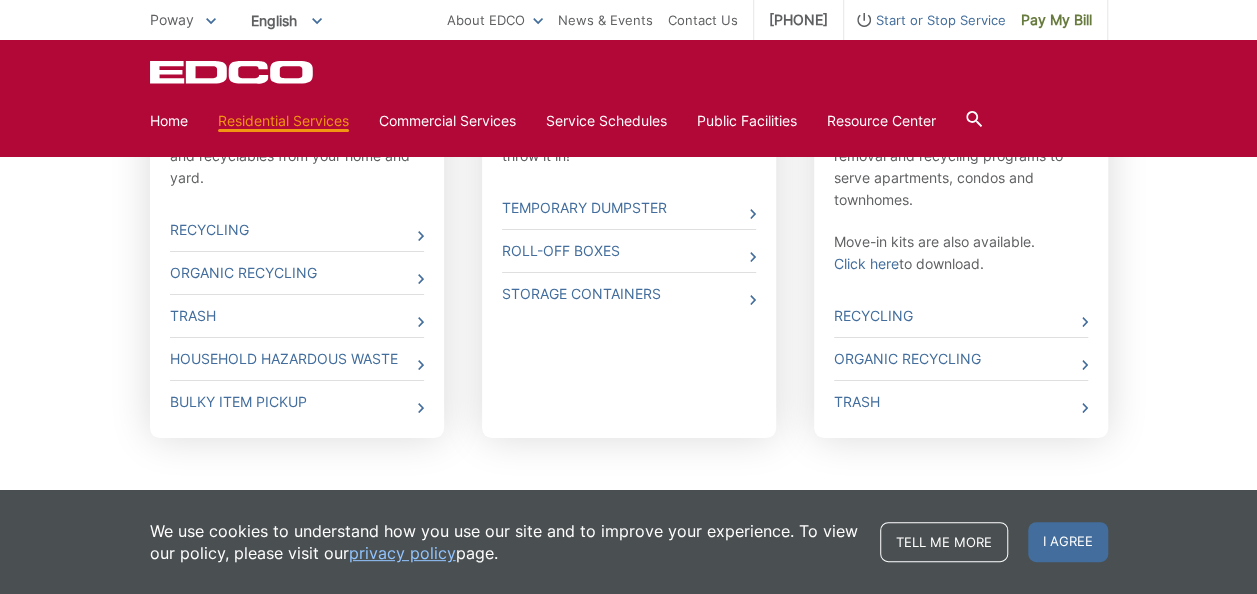 scroll, scrollTop: 853, scrollLeft: 0, axis: vertical 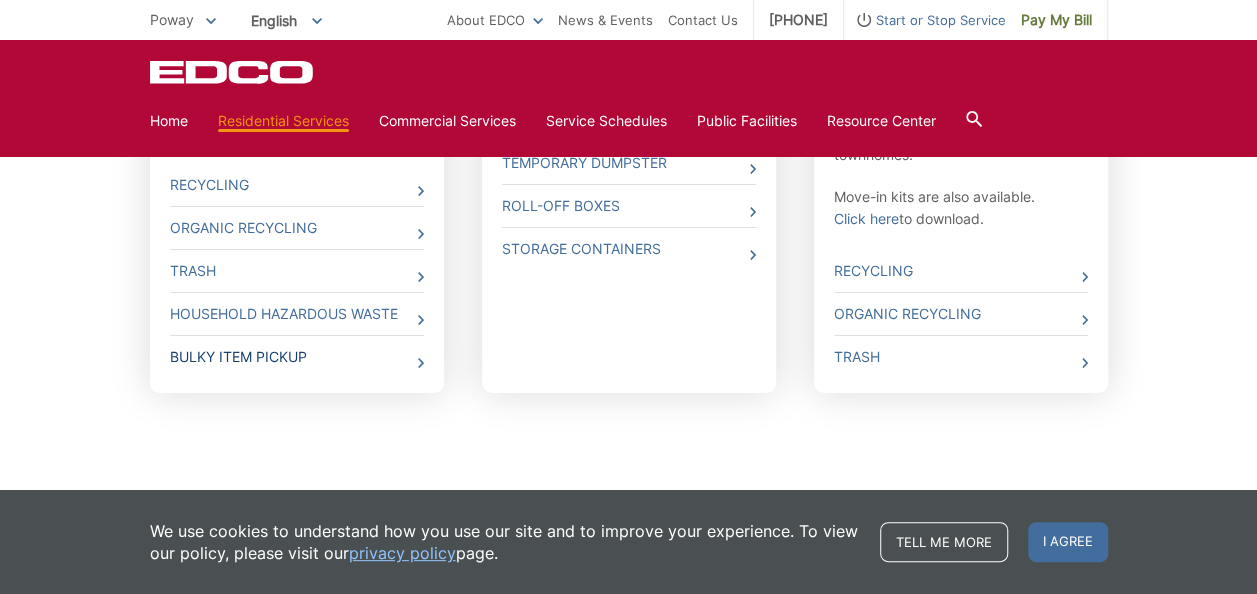 click on "Bulky Item Pickup" at bounding box center [297, 357] 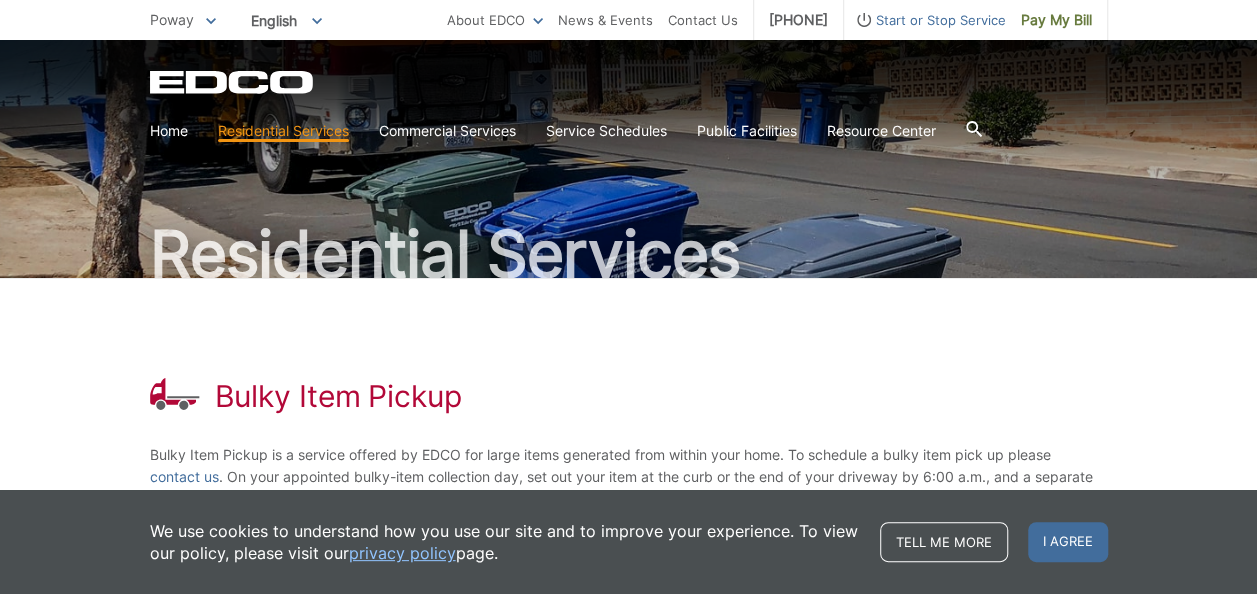 scroll, scrollTop: 0, scrollLeft: 0, axis: both 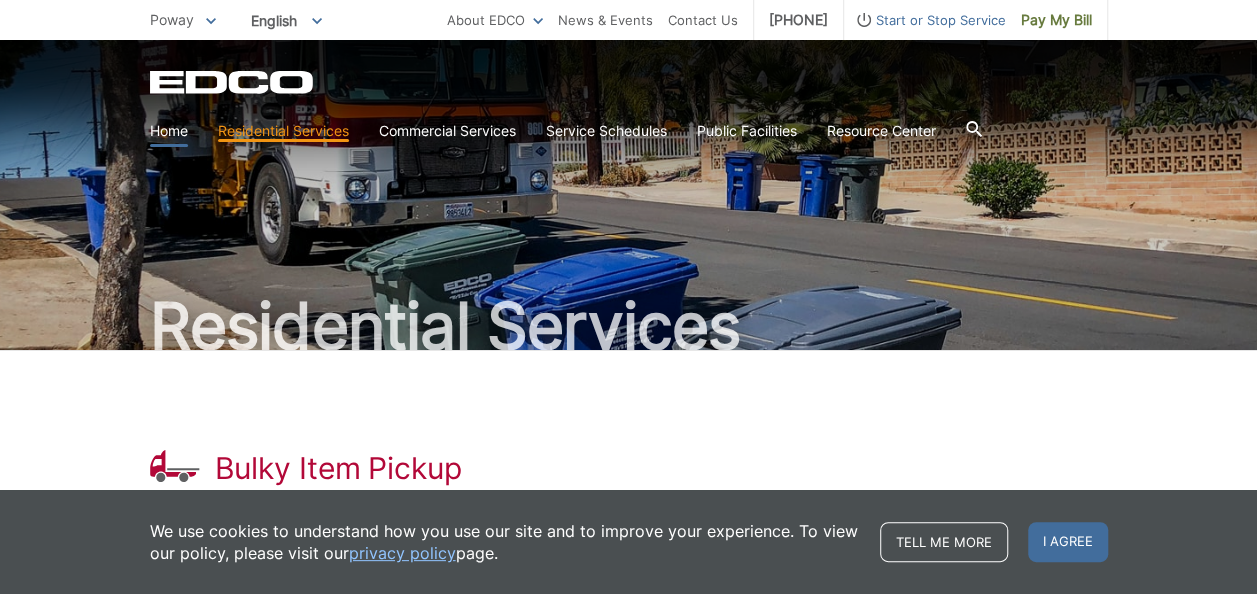click on "Home" at bounding box center [169, 131] 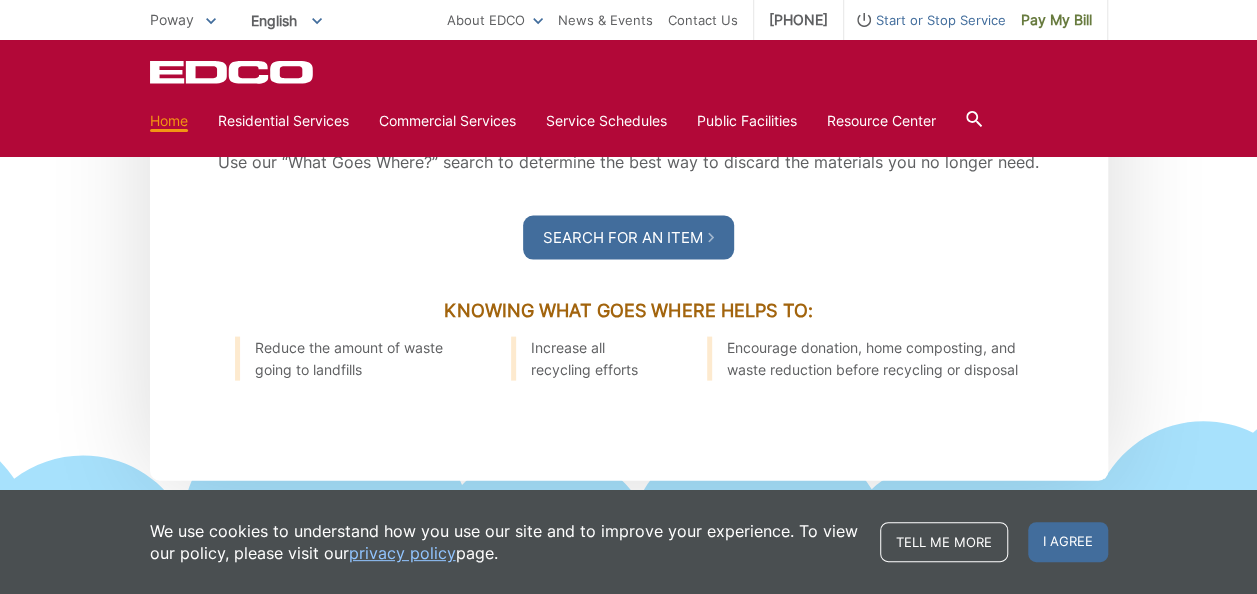 scroll, scrollTop: 1900, scrollLeft: 0, axis: vertical 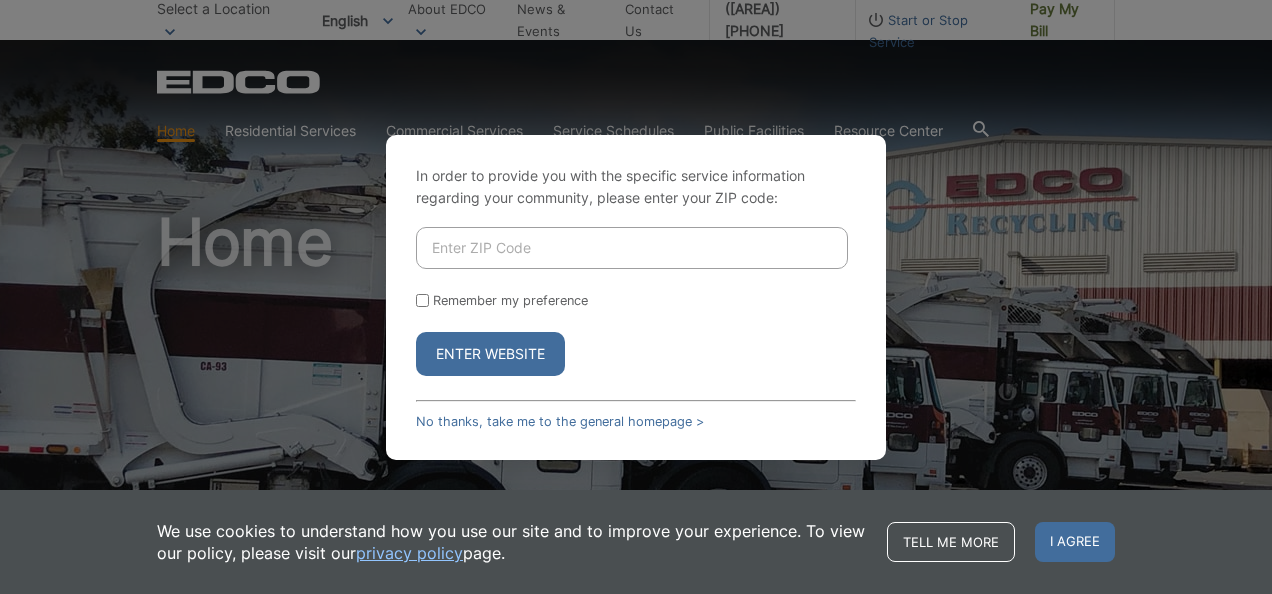 click at bounding box center (632, 248) 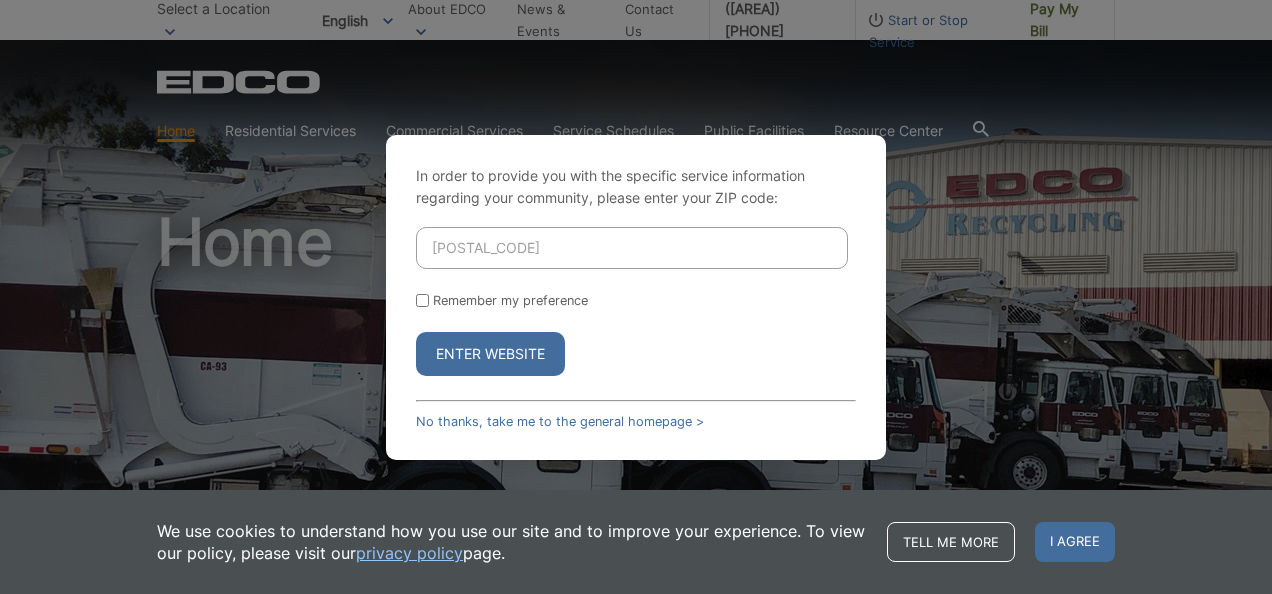 type on "92064" 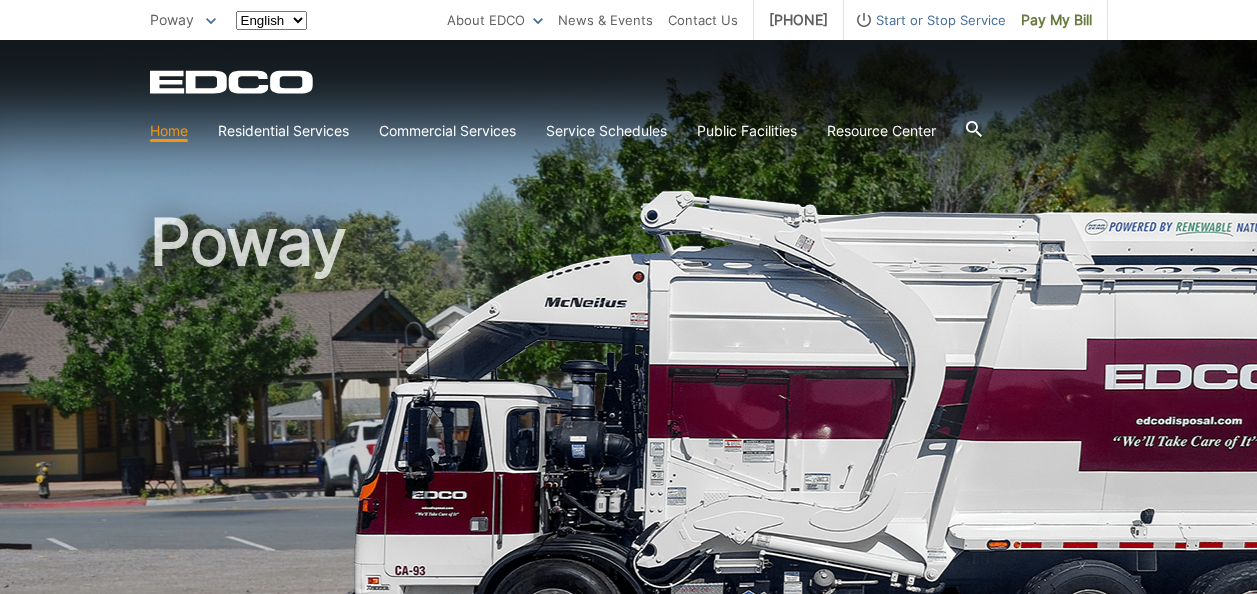 scroll, scrollTop: 0, scrollLeft: 0, axis: both 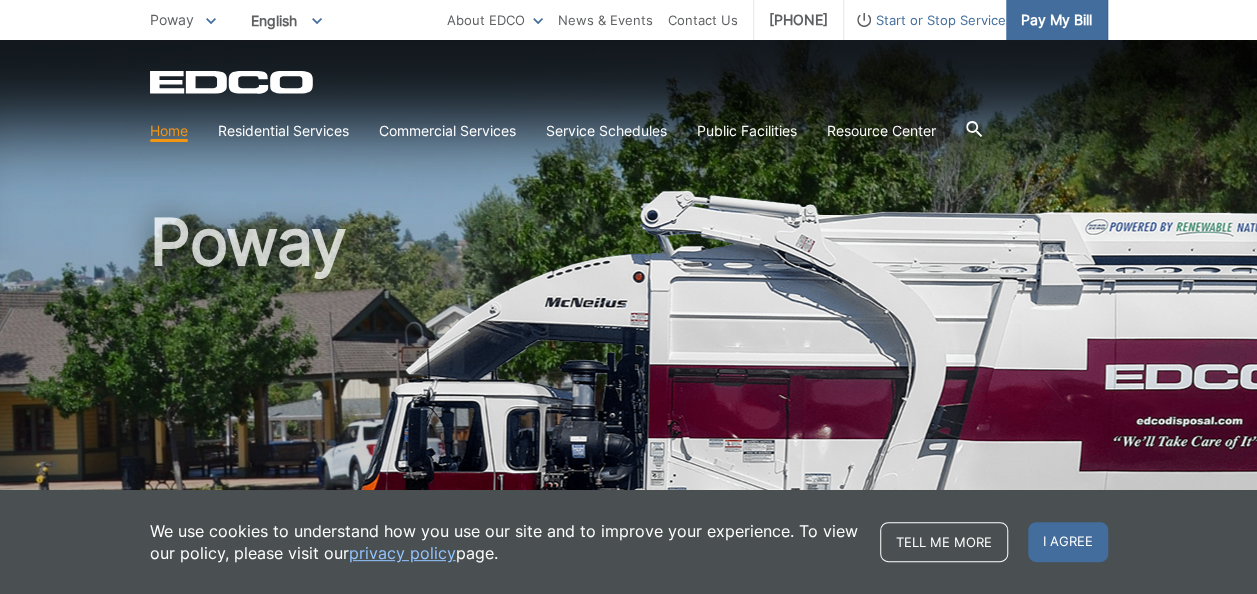click on "Pay My Bill" at bounding box center (1056, 20) 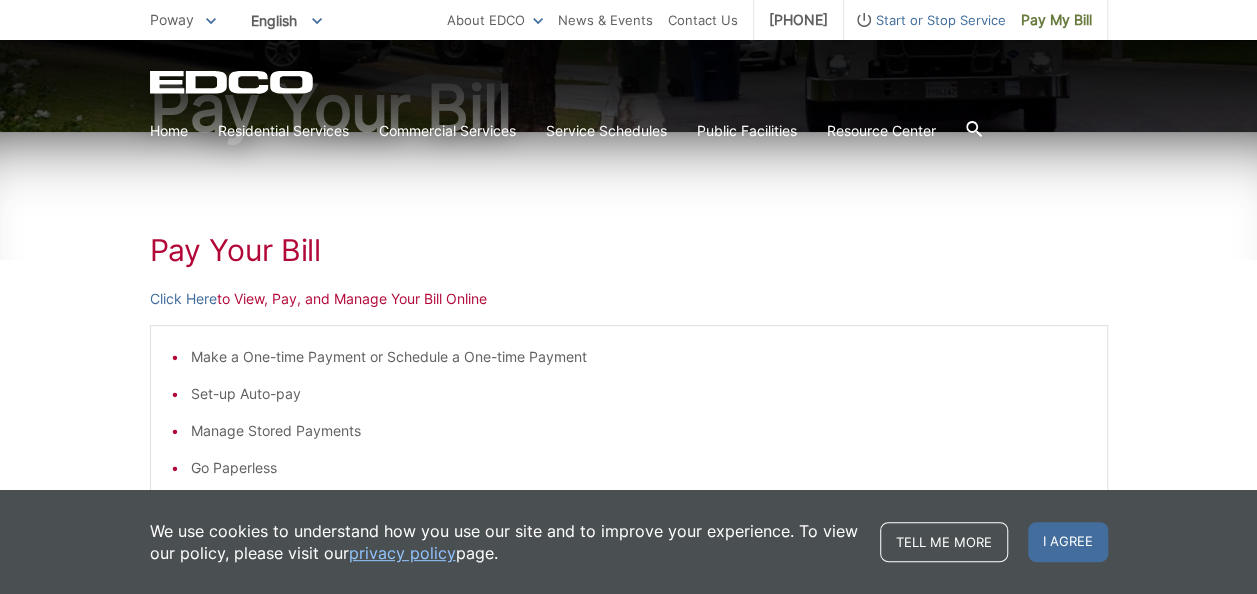 scroll, scrollTop: 300, scrollLeft: 0, axis: vertical 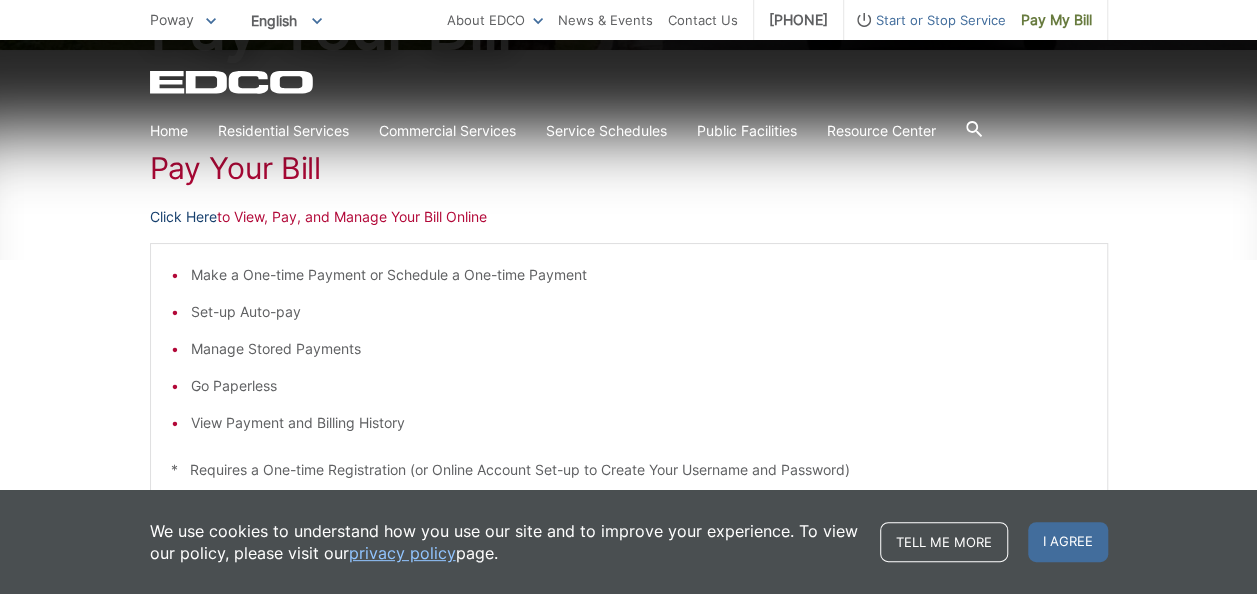 click on "Click Here" at bounding box center (183, 217) 